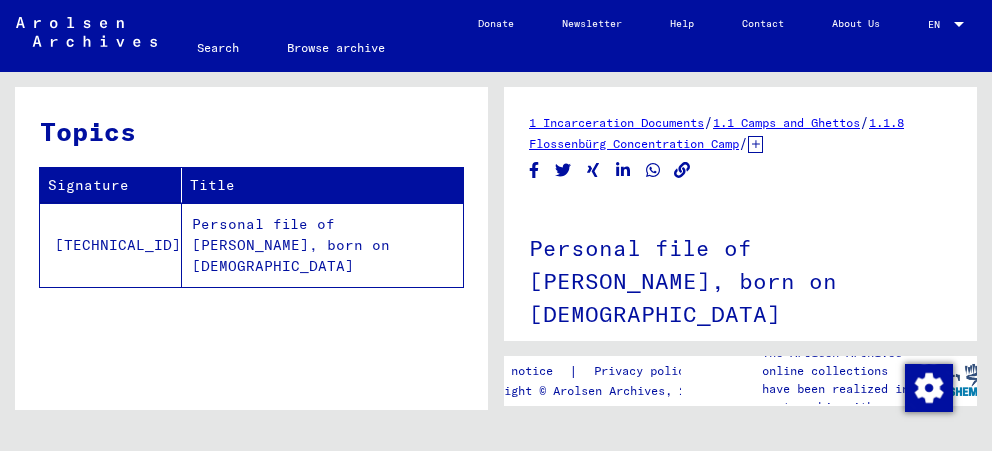 scroll, scrollTop: 0, scrollLeft: 0, axis: both 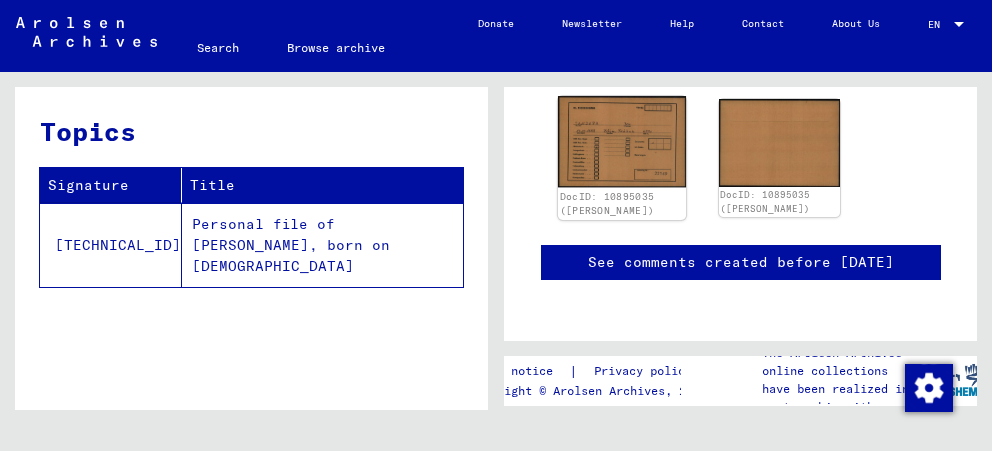 click 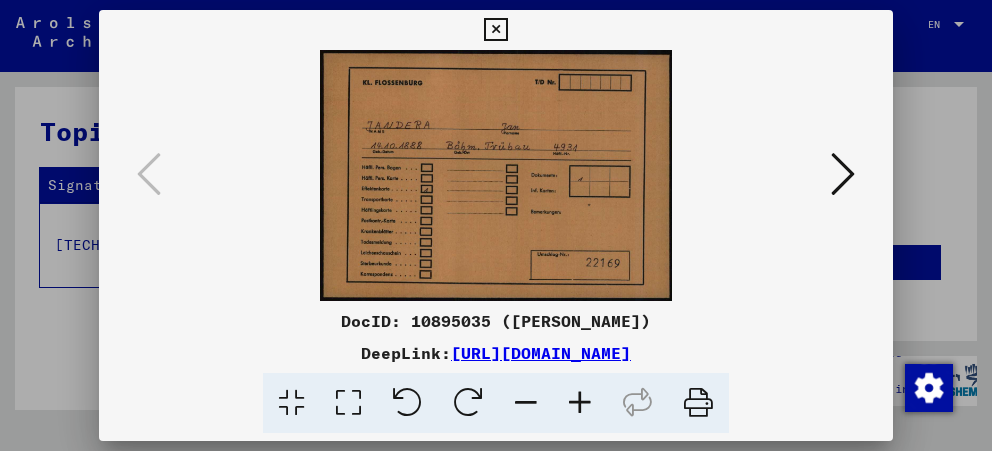 click at bounding box center (496, 175) 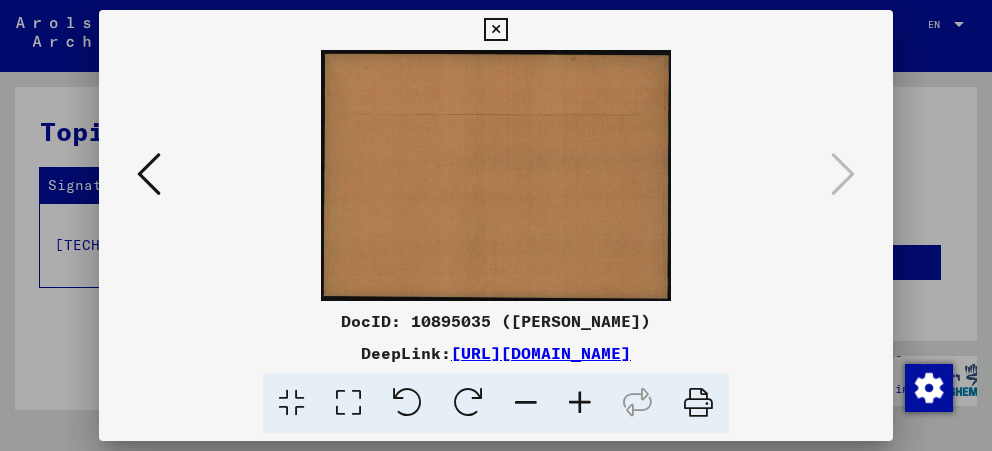 click at bounding box center [495, 30] 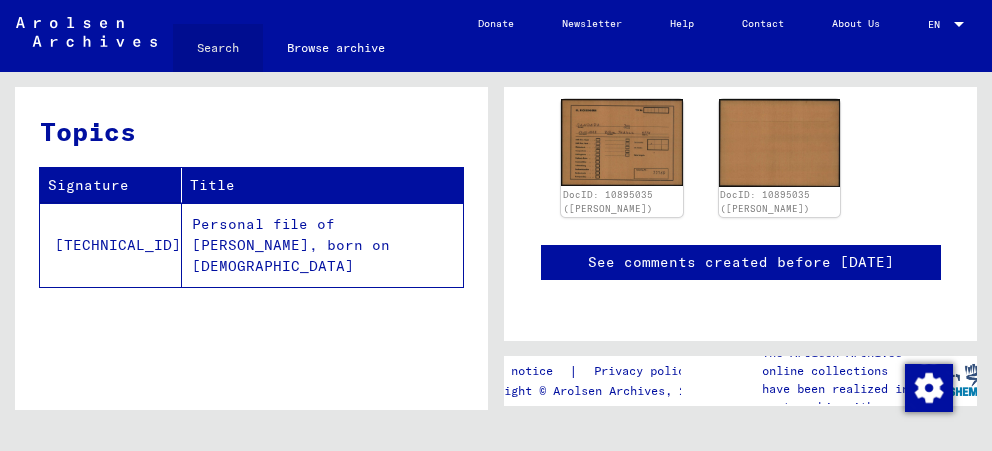 click on "Search" 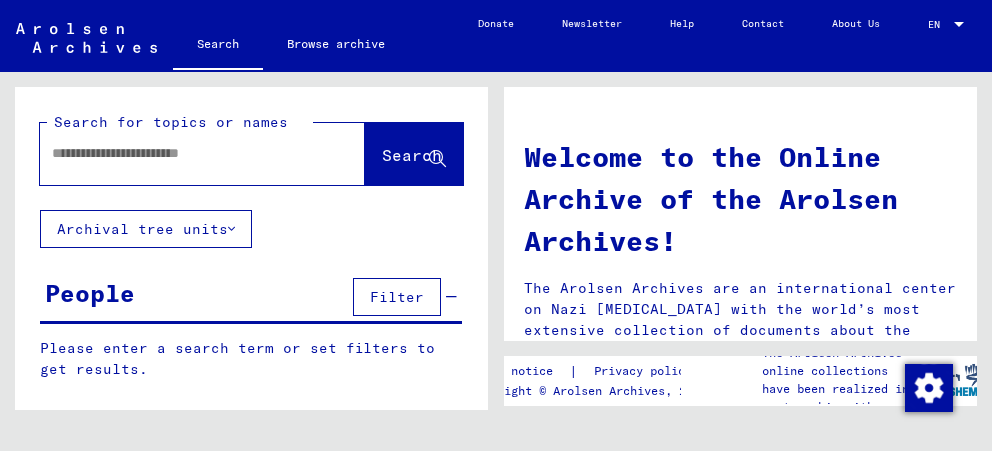 click at bounding box center [178, 153] 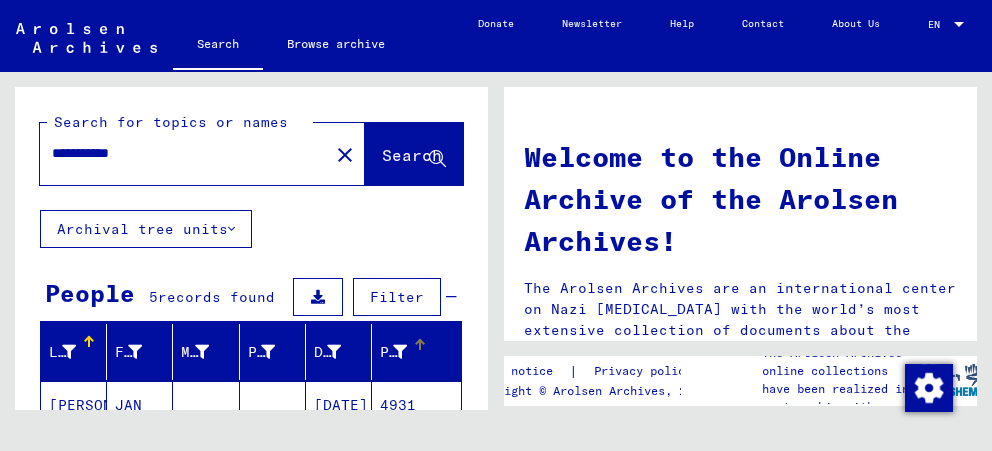 scroll, scrollTop: 105, scrollLeft: 0, axis: vertical 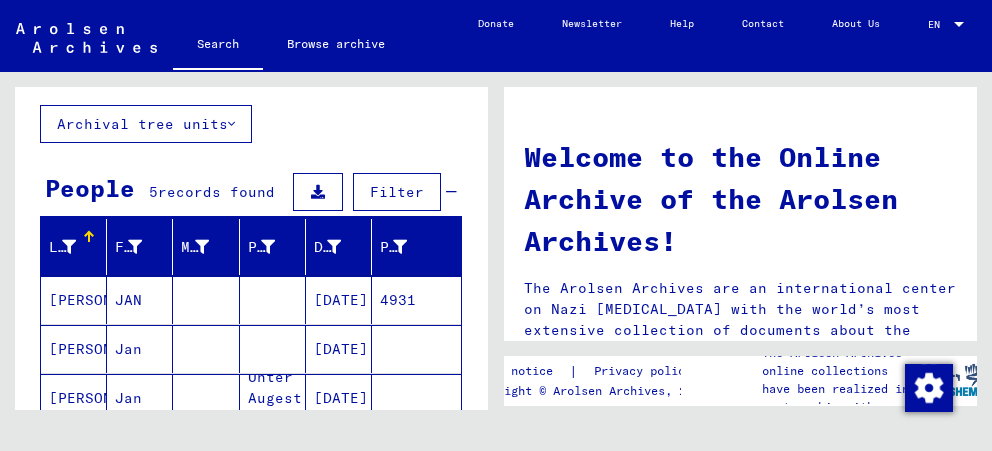 click on "JANDERA" at bounding box center (74, 349) 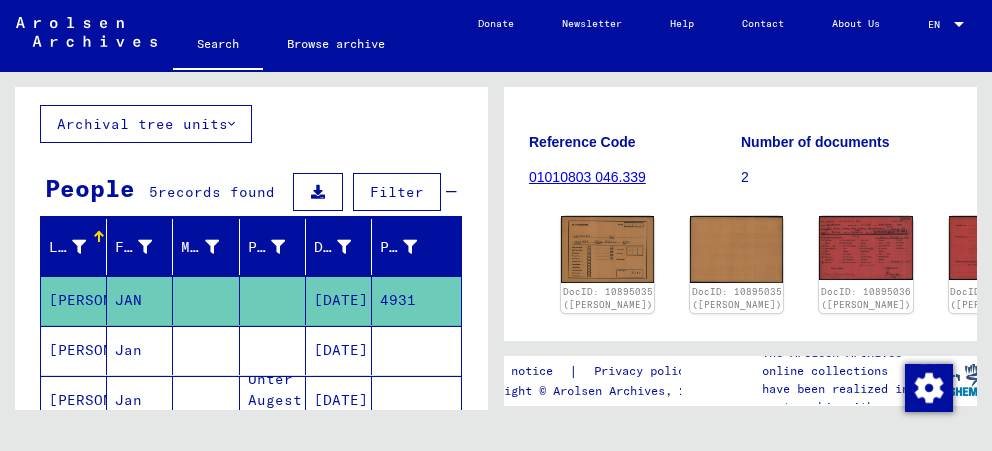 scroll, scrollTop: 211, scrollLeft: 0, axis: vertical 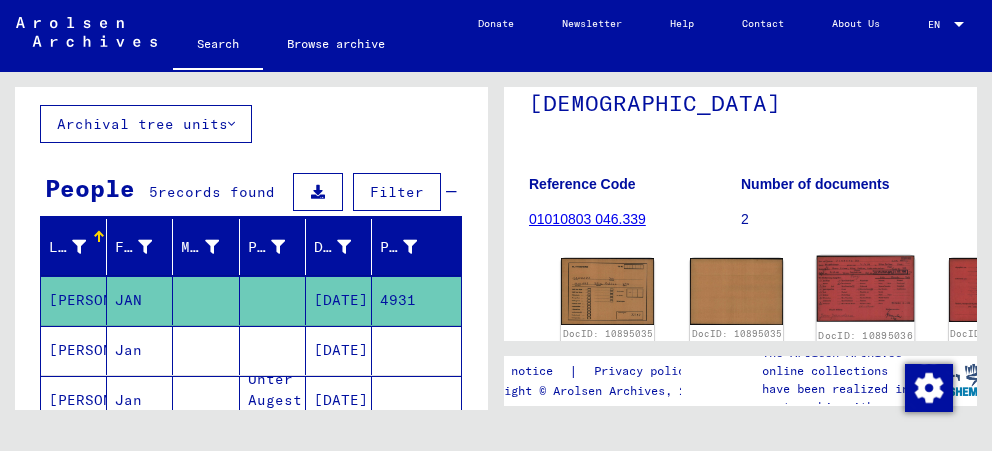 click 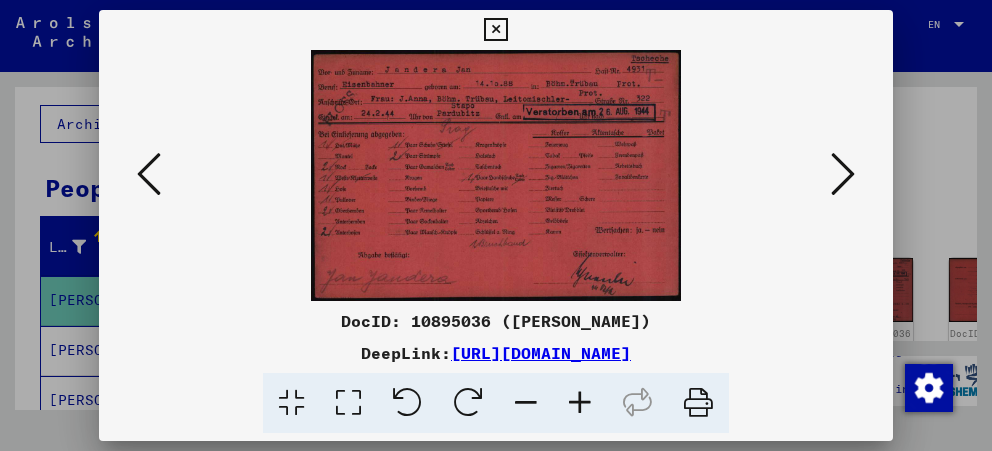 click at bounding box center [843, 174] 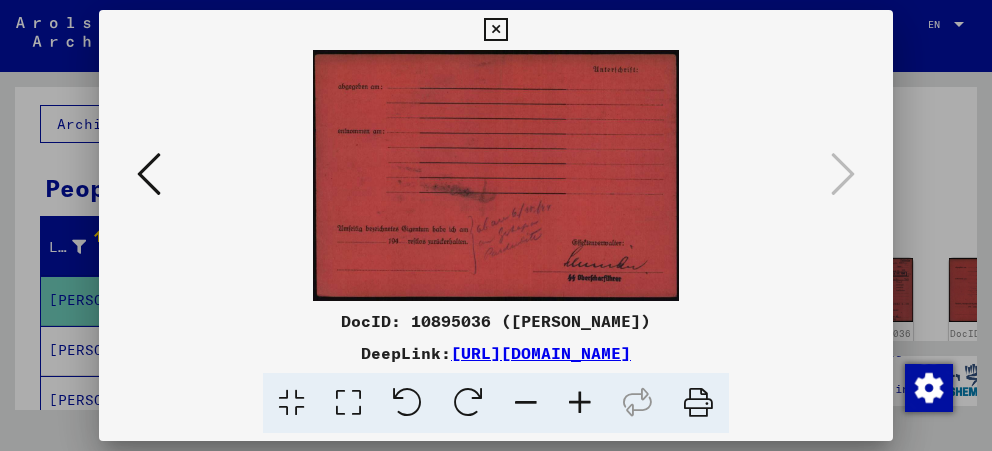 click at bounding box center (495, 30) 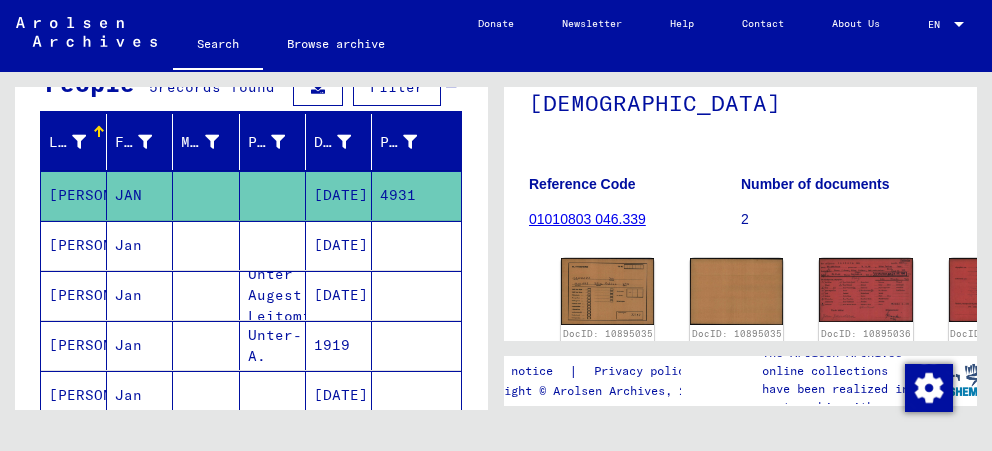 scroll, scrollTop: 211, scrollLeft: 0, axis: vertical 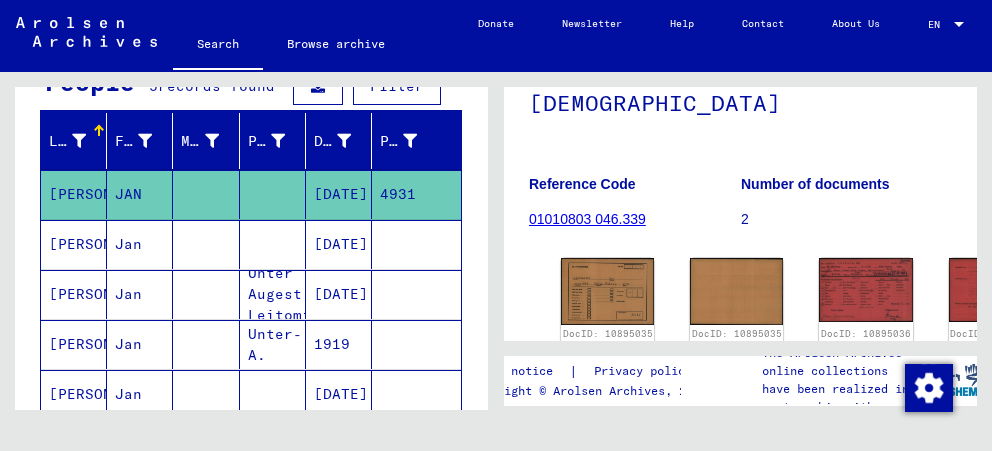 click on "JANDERA" at bounding box center [74, 294] 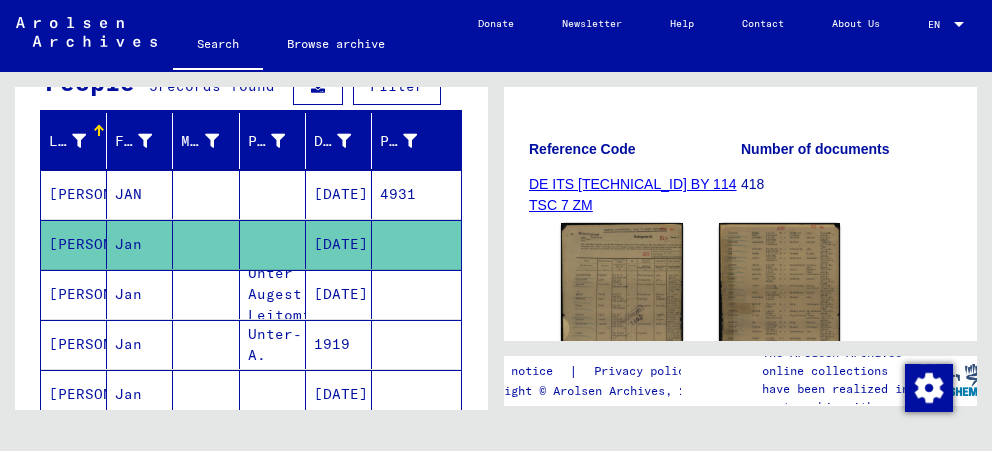 scroll, scrollTop: 316, scrollLeft: 0, axis: vertical 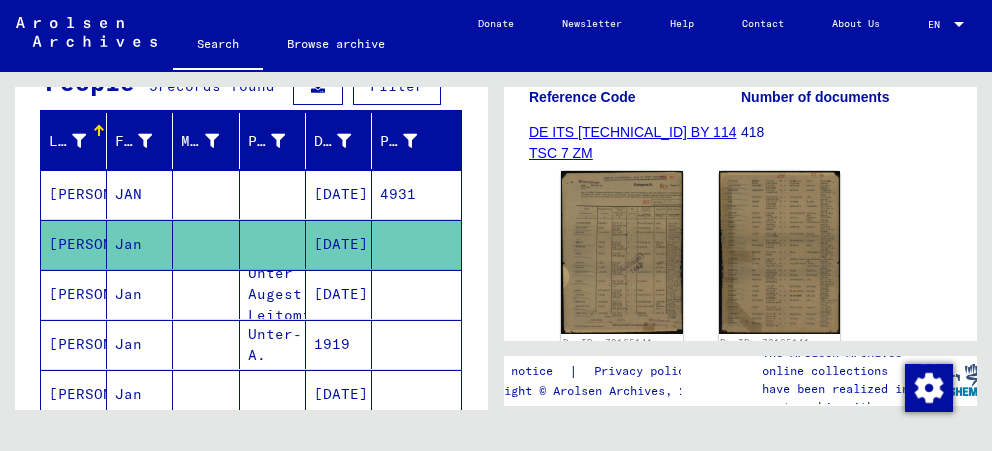 click on "JANDERA" at bounding box center [74, 344] 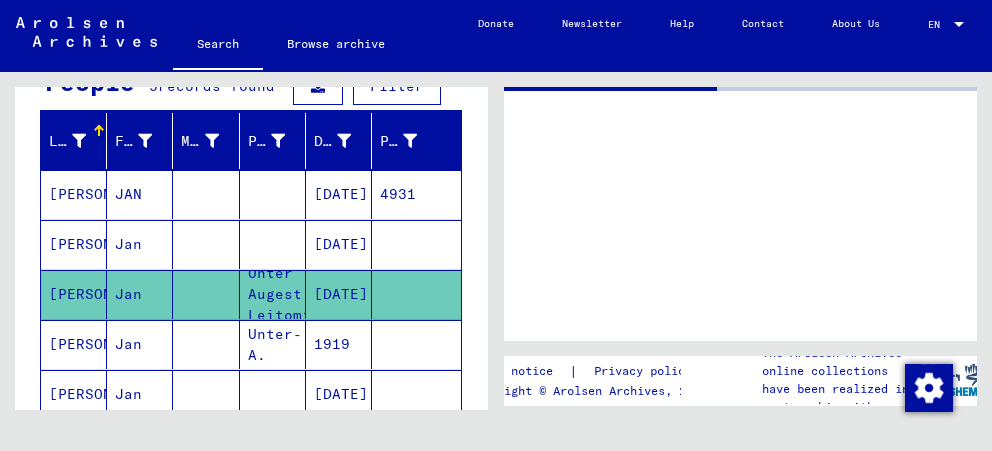 scroll, scrollTop: 0, scrollLeft: 0, axis: both 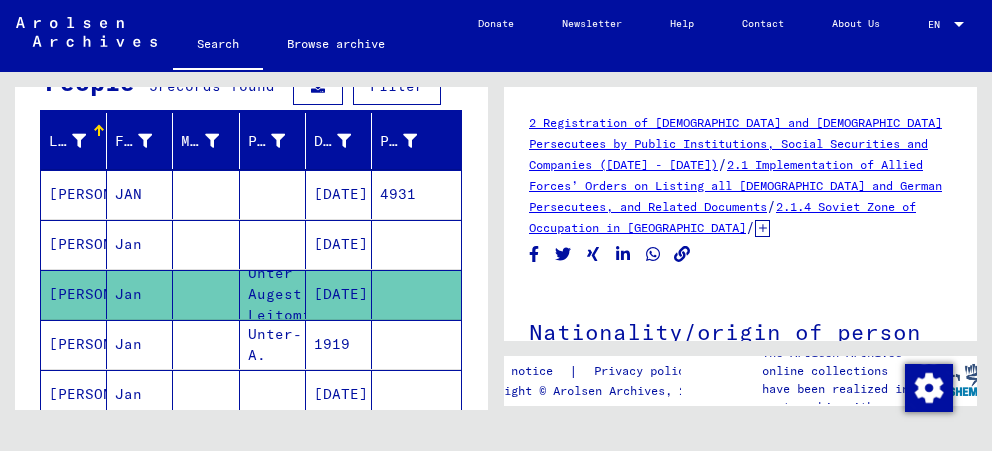 click on "JANDERA" at bounding box center [74, 394] 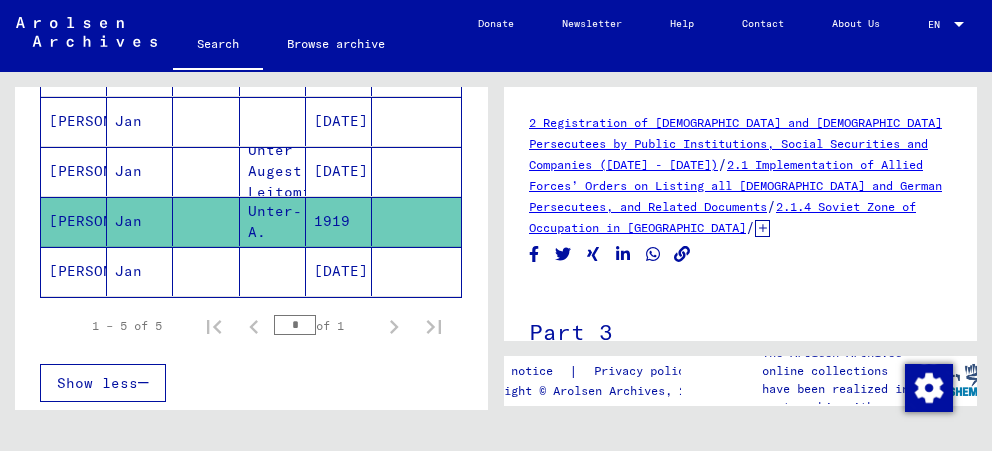 scroll, scrollTop: 422, scrollLeft: 0, axis: vertical 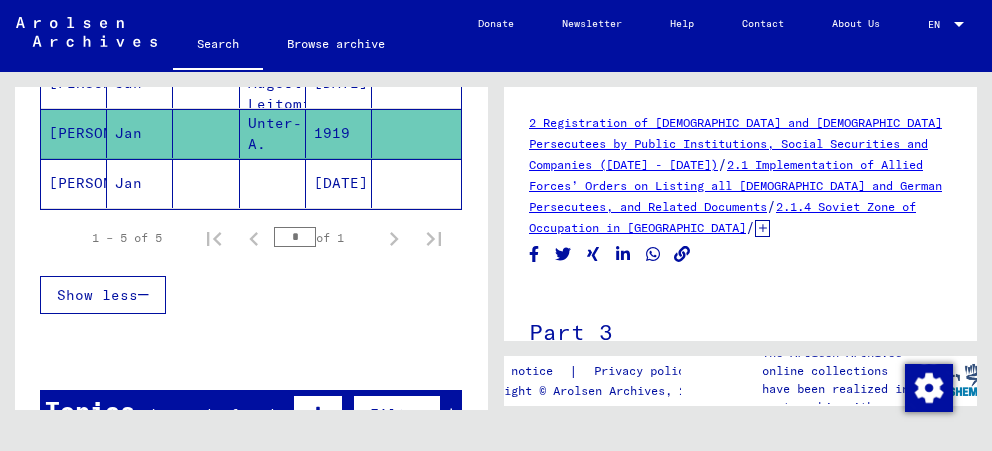 click on "JANDERA" 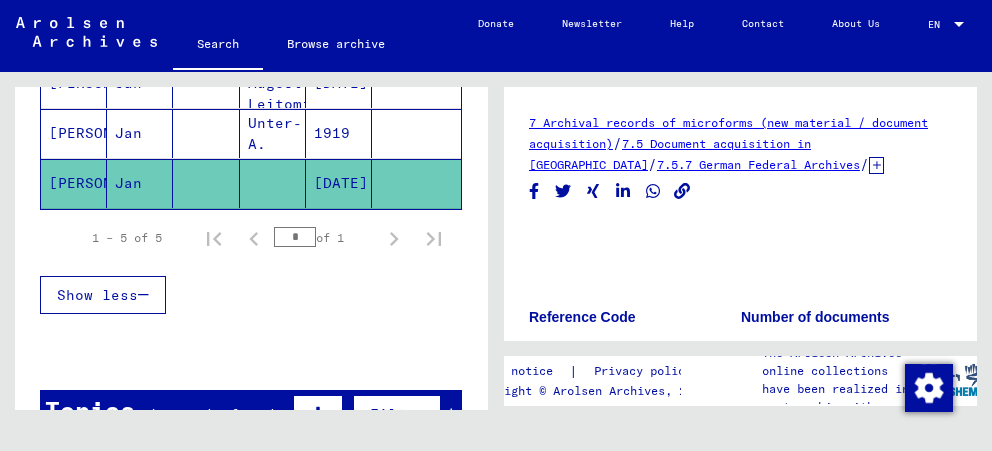 scroll, scrollTop: 0, scrollLeft: 0, axis: both 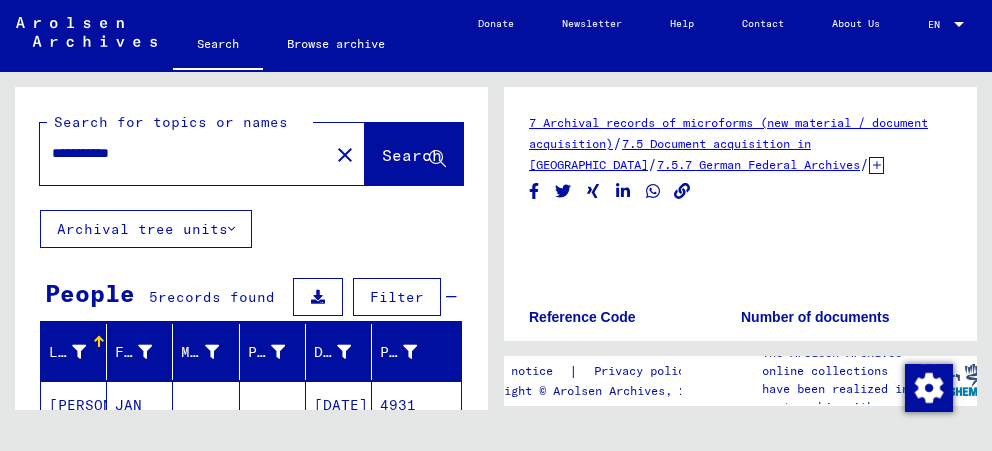 drag, startPoint x: 167, startPoint y: 156, endPoint x: 123, endPoint y: 147, distance: 44.911022 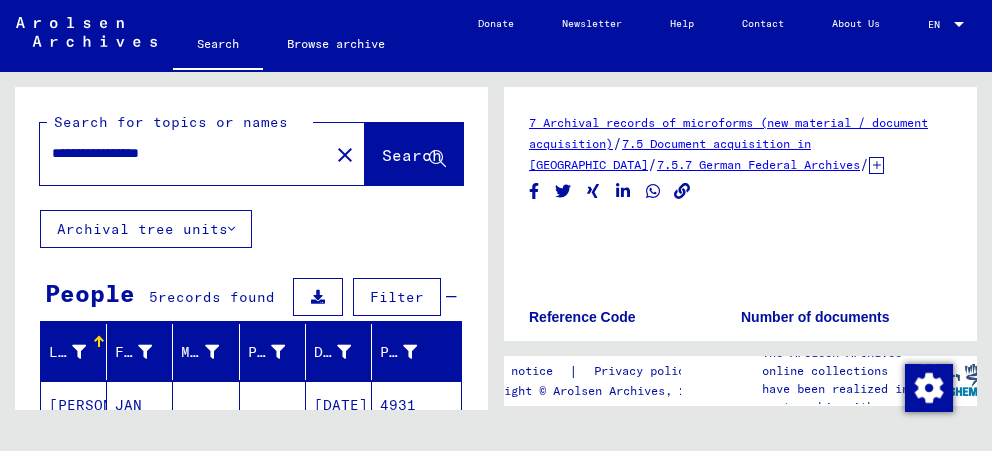 type on "**********" 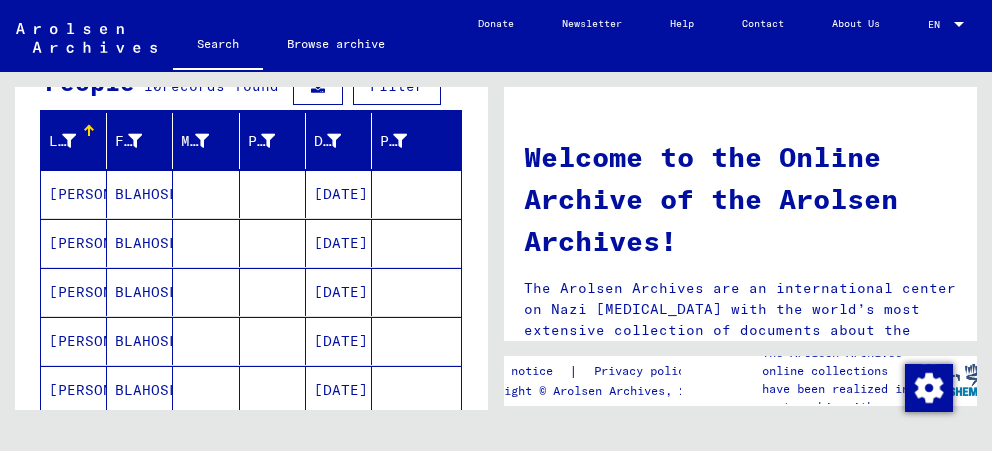 scroll, scrollTop: 316, scrollLeft: 0, axis: vertical 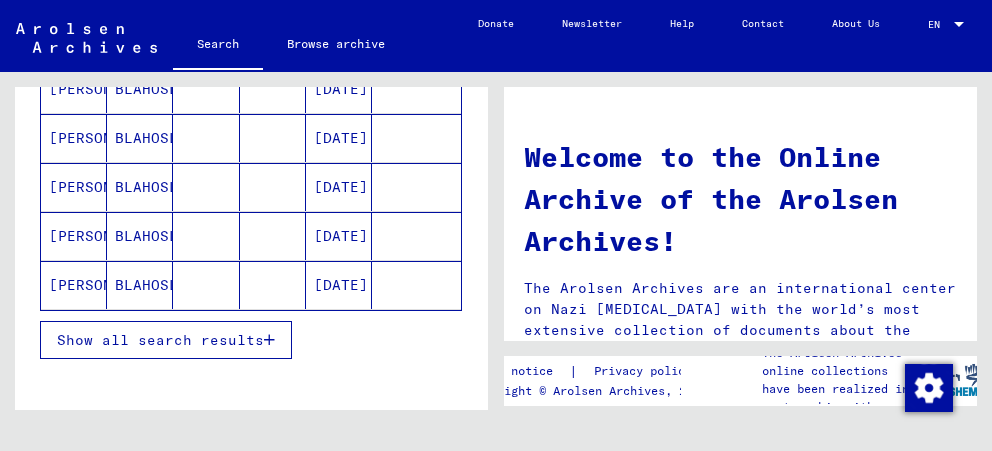 click on "JANDERA" 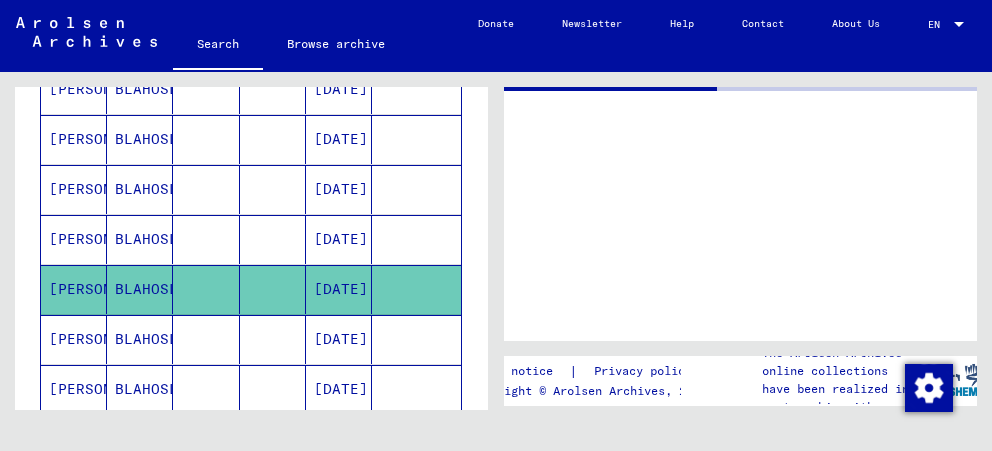 scroll, scrollTop: 316, scrollLeft: 0, axis: vertical 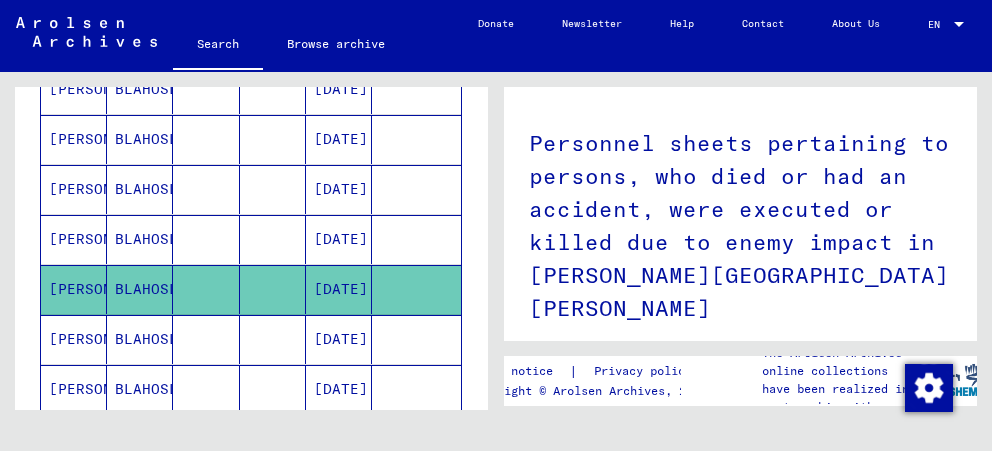 drag, startPoint x: 533, startPoint y: 143, endPoint x: 821, endPoint y: 277, distance: 317.6476 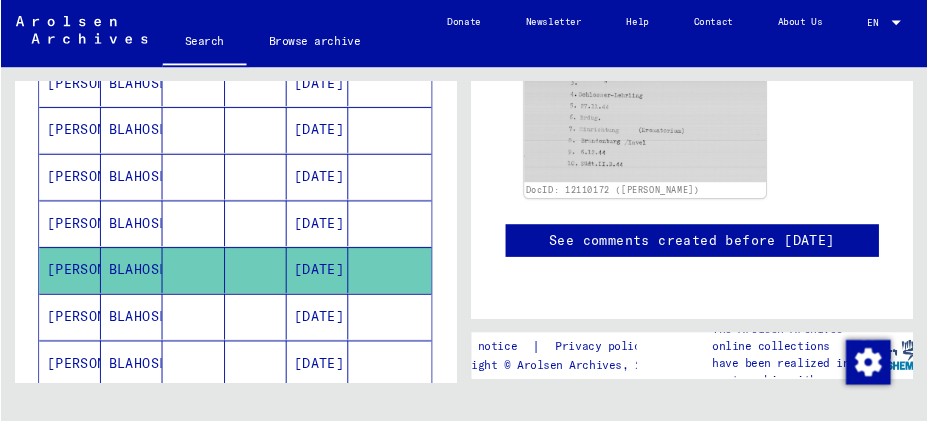 scroll, scrollTop: 843, scrollLeft: 0, axis: vertical 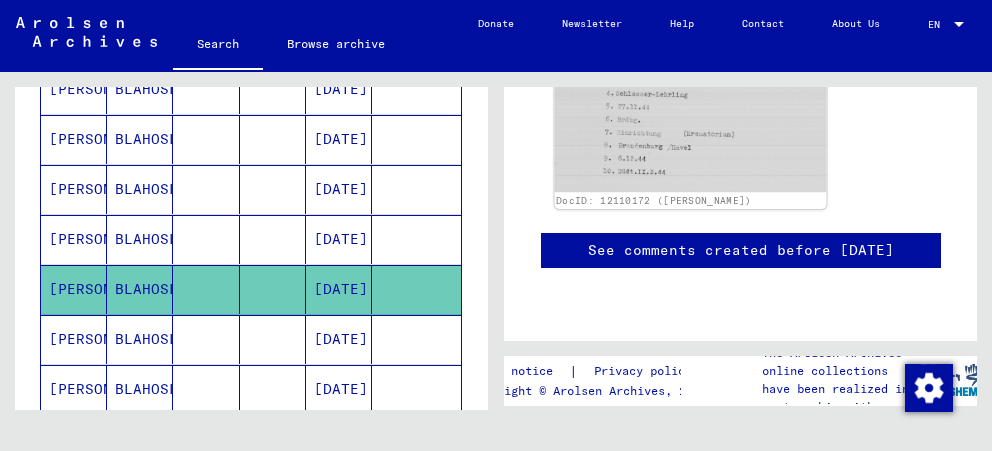 click 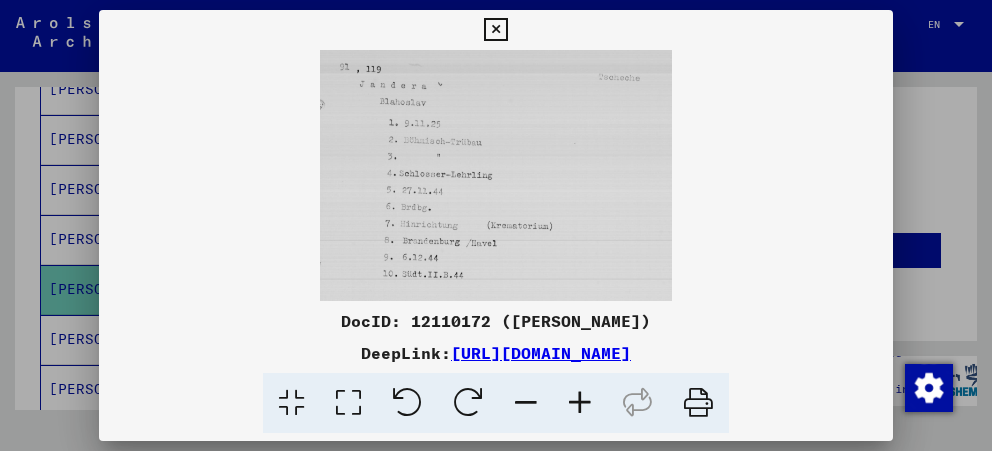 type 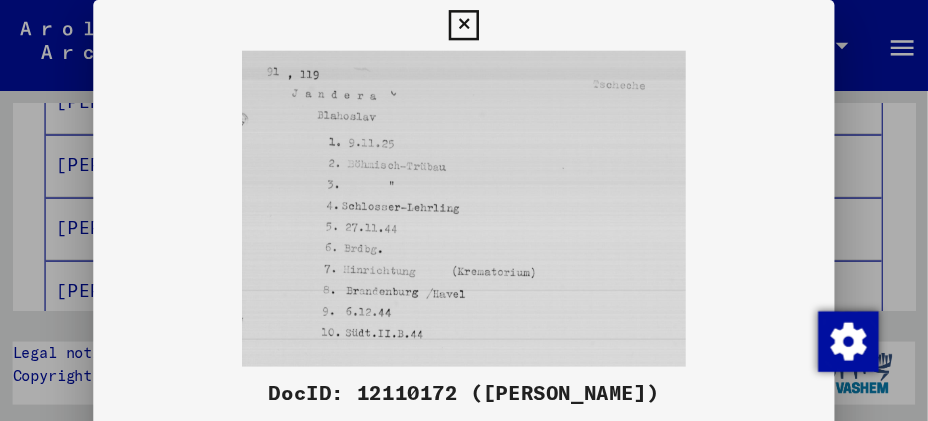 scroll, scrollTop: 346, scrollLeft: 0, axis: vertical 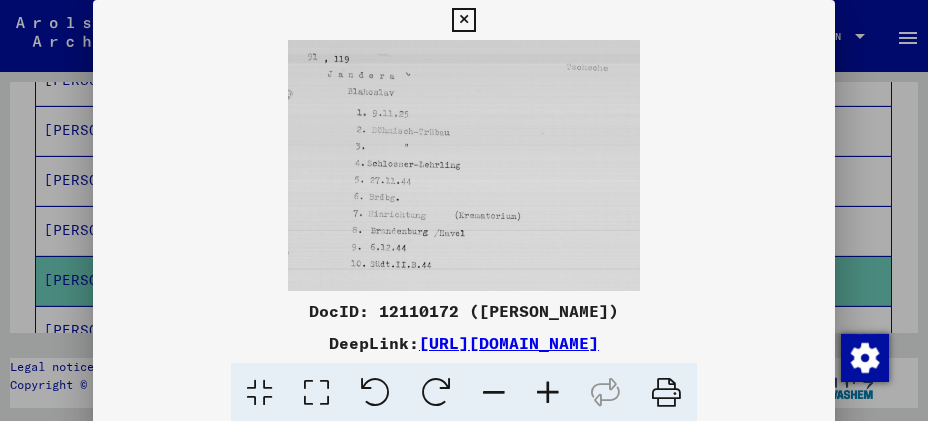 click at bounding box center [463, 20] 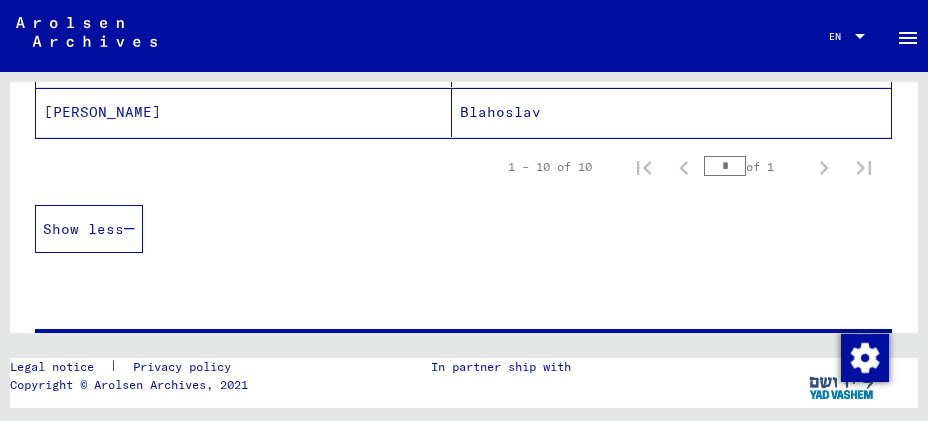 scroll, scrollTop: 659, scrollLeft: 0, axis: vertical 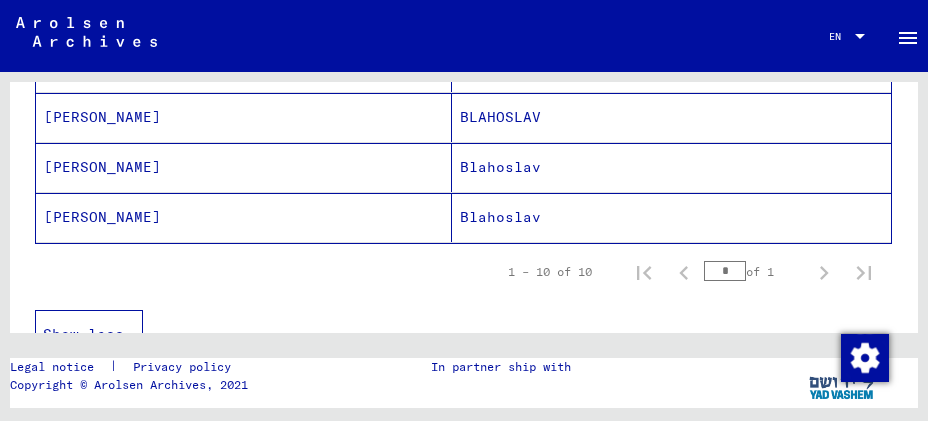 click on "JANDERA" 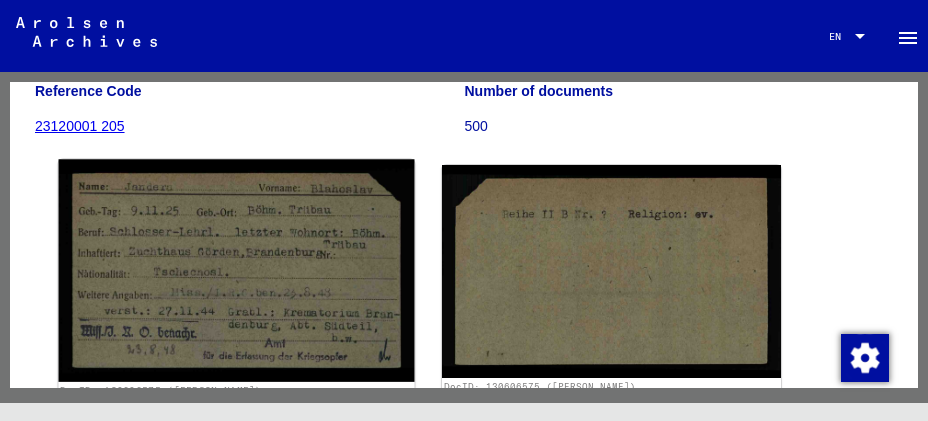 scroll, scrollTop: 313, scrollLeft: 0, axis: vertical 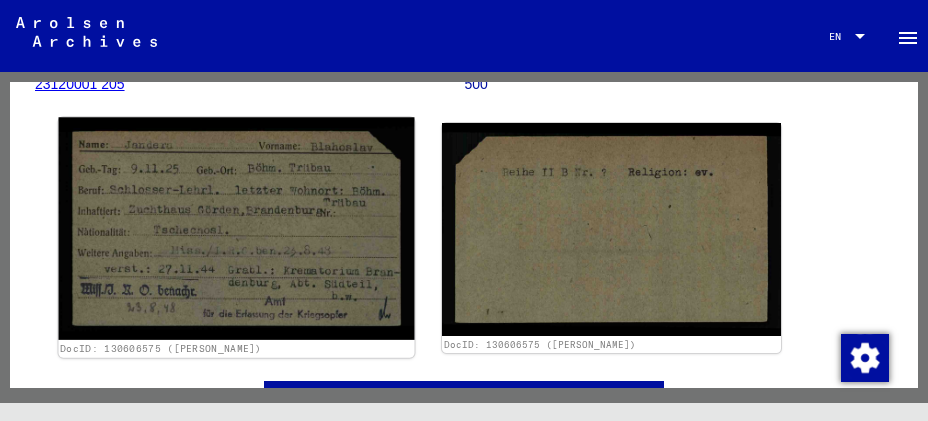 click 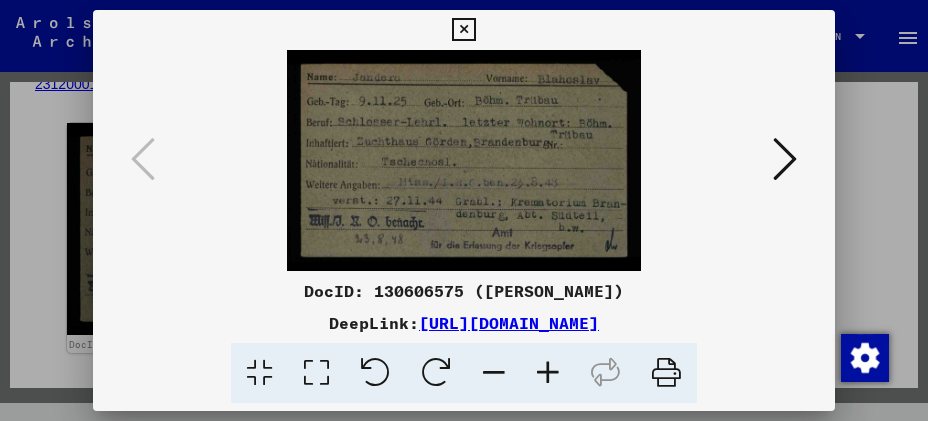click at bounding box center [785, 159] 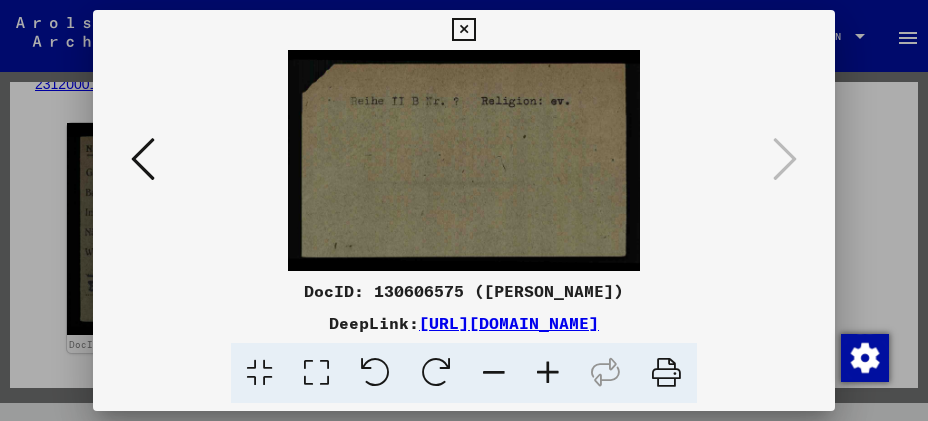 click at bounding box center [143, 160] 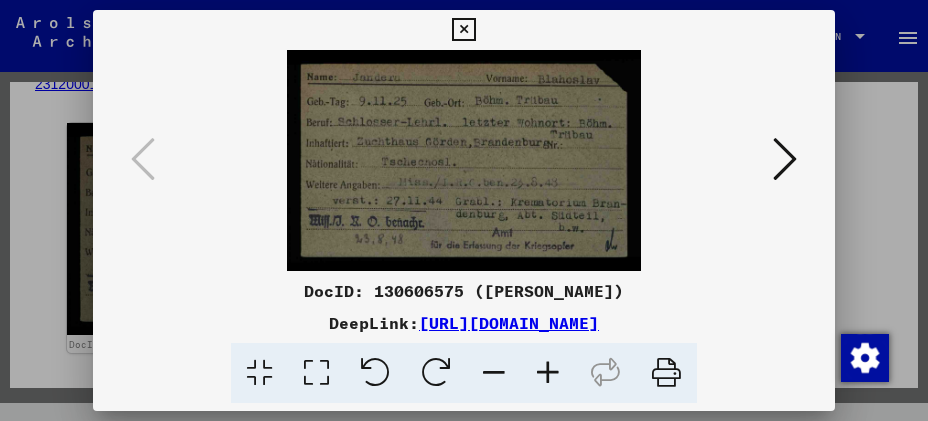 click at bounding box center (463, 30) 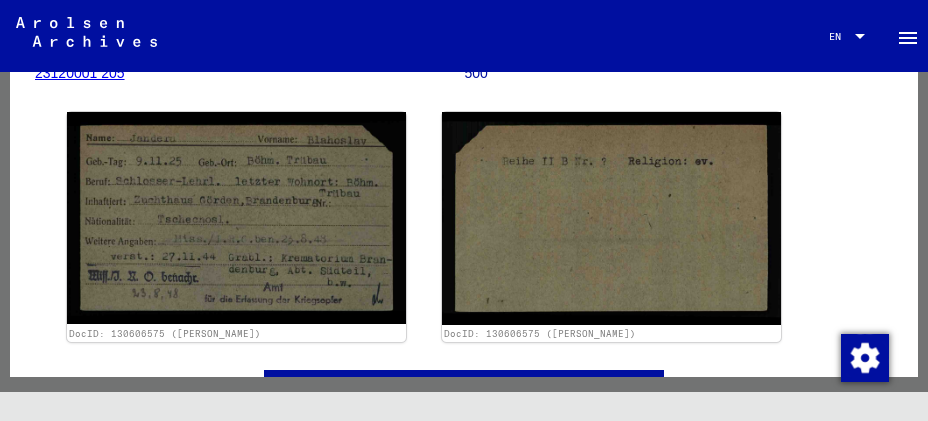 scroll, scrollTop: 0, scrollLeft: 0, axis: both 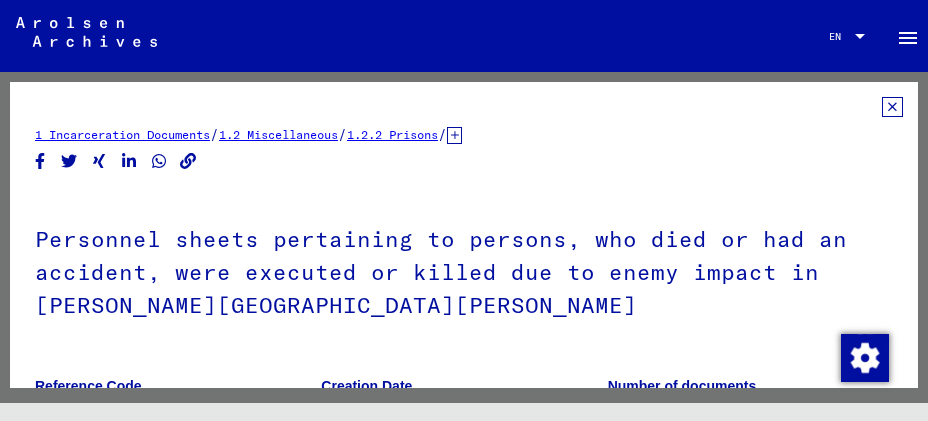 click 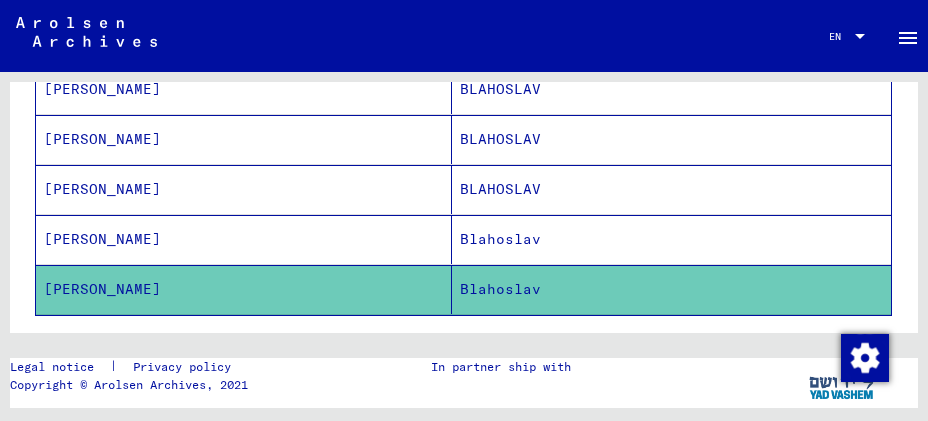 scroll, scrollTop: 626, scrollLeft: 0, axis: vertical 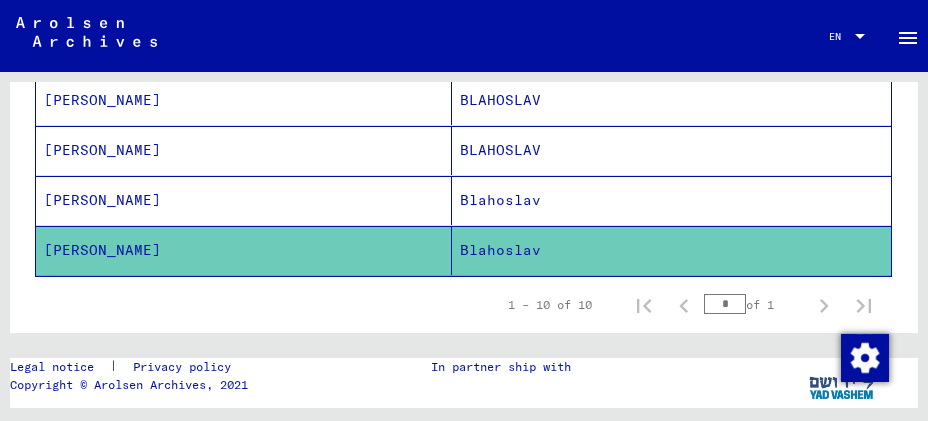 click on "JANDERA" at bounding box center (244, 250) 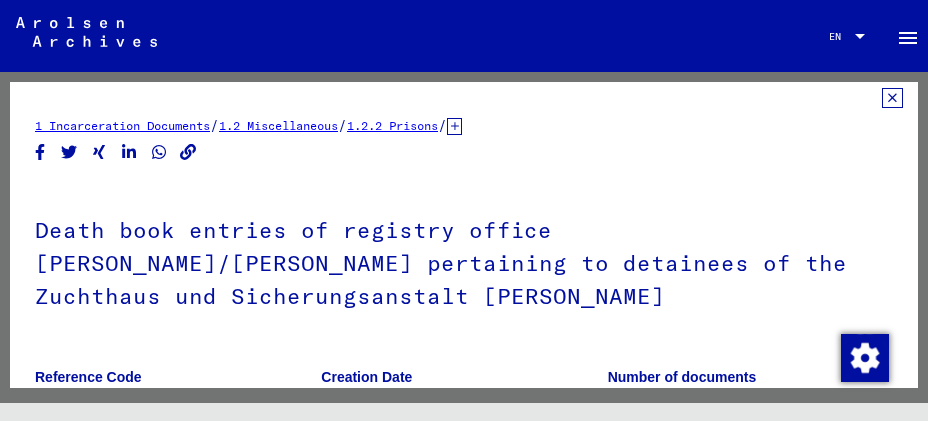 scroll, scrollTop: 0, scrollLeft: 0, axis: both 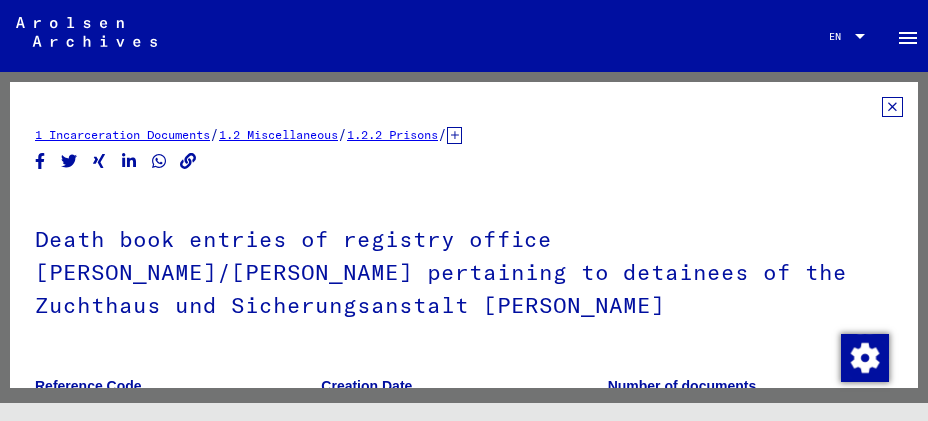 click 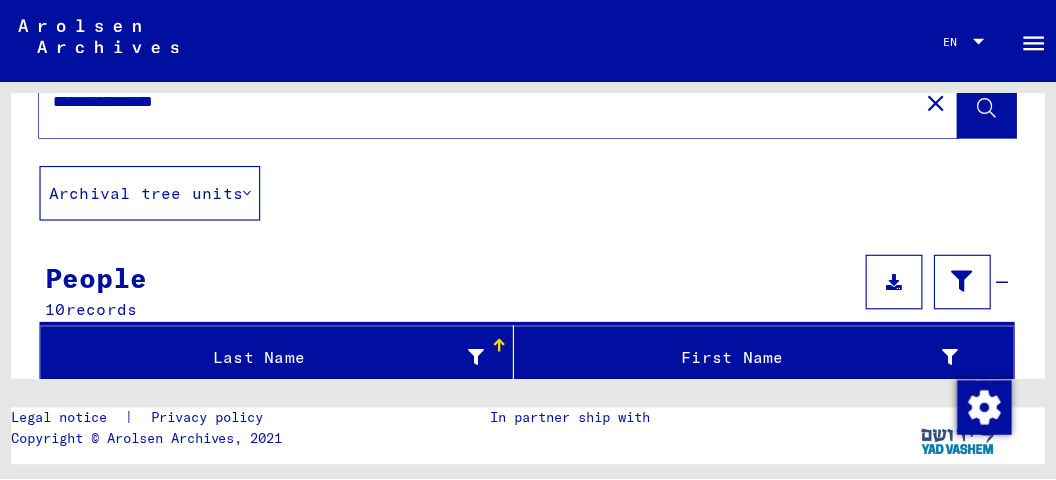 scroll, scrollTop: 104, scrollLeft: 0, axis: vertical 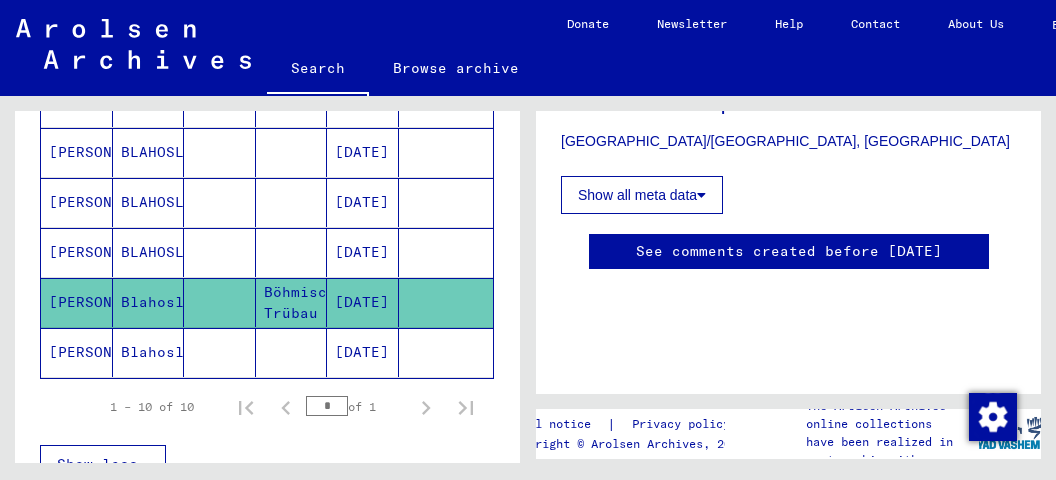 click on "JANDERA" at bounding box center [77, 302] 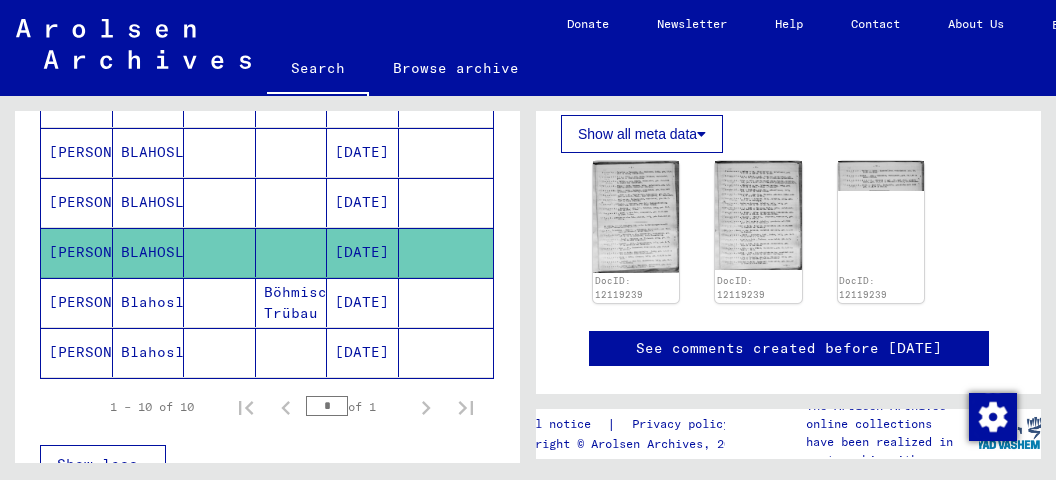 scroll, scrollTop: 528, scrollLeft: 0, axis: vertical 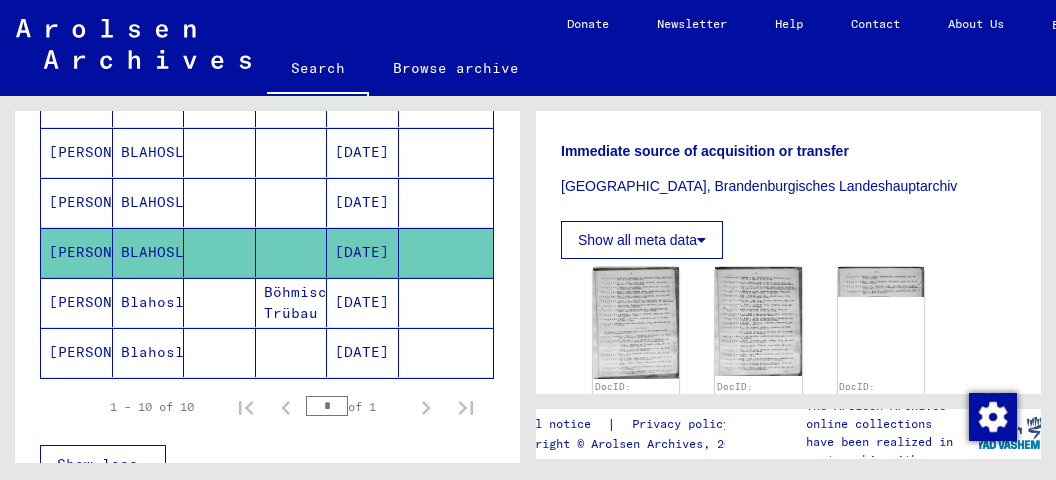 click on "BLAHOSLAV" at bounding box center [149, 252] 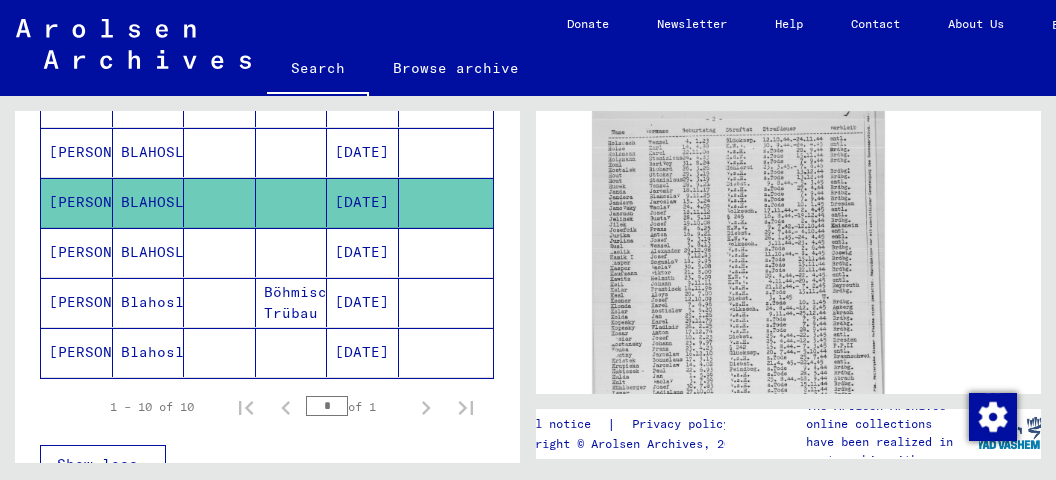 scroll, scrollTop: 528, scrollLeft: 0, axis: vertical 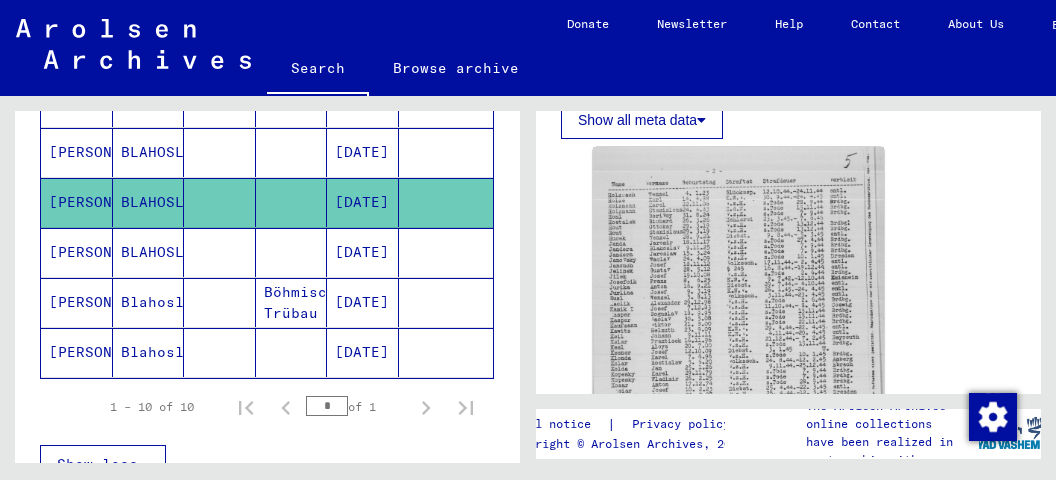 click on "JANDERA" at bounding box center [77, 202] 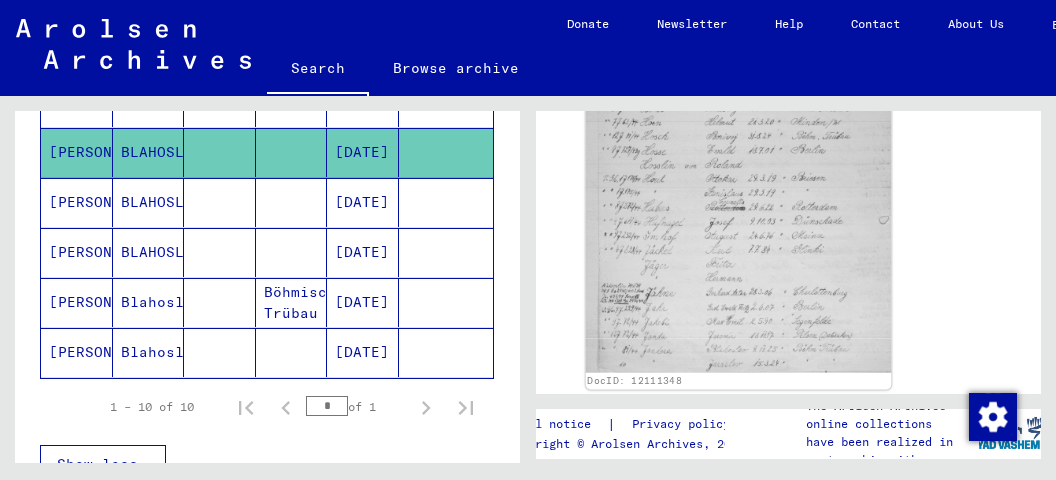 scroll, scrollTop: 739, scrollLeft: 0, axis: vertical 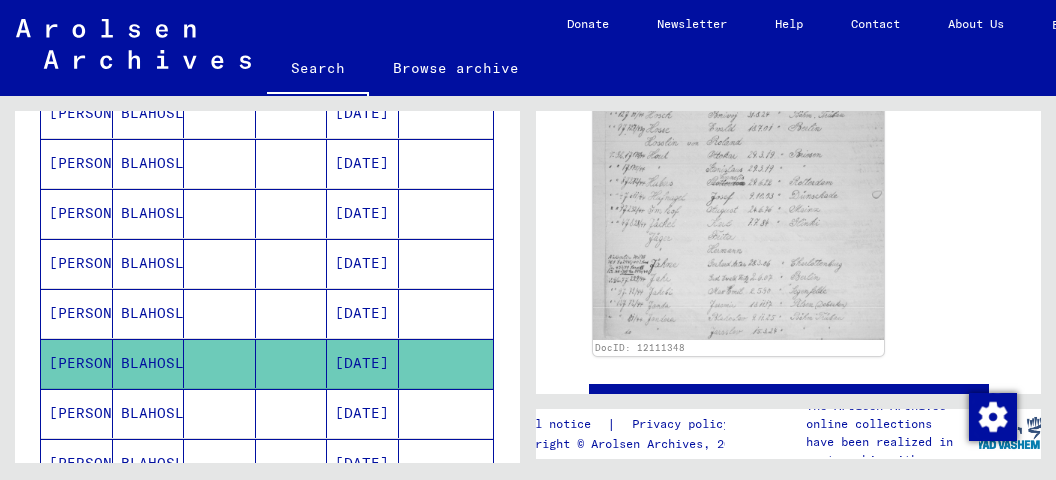 click on "JANDERA" at bounding box center (77, 363) 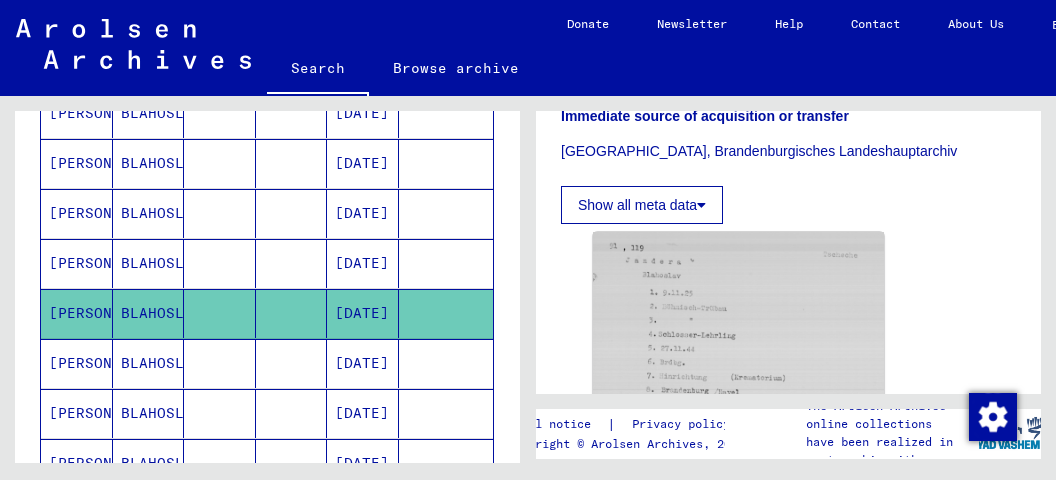 scroll, scrollTop: 739, scrollLeft: 0, axis: vertical 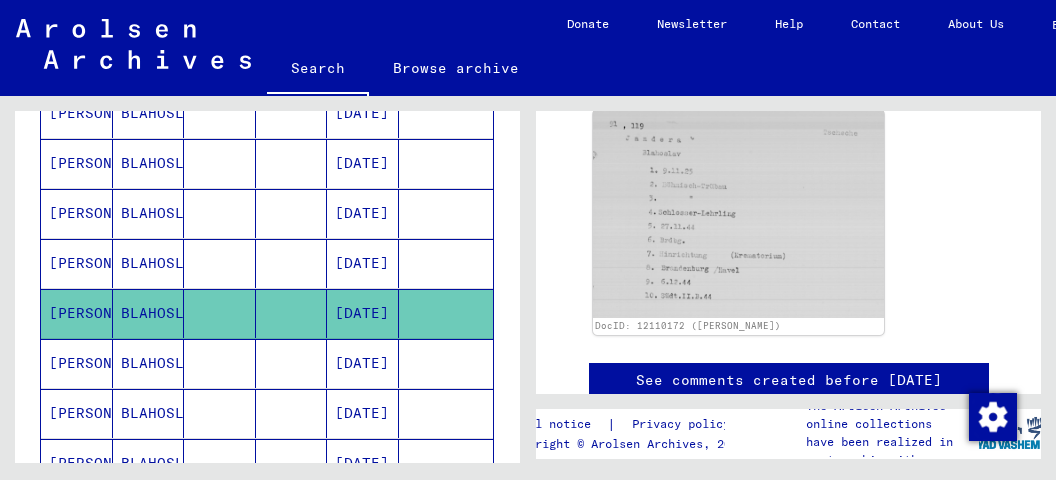click on "JANDERA" at bounding box center (77, 313) 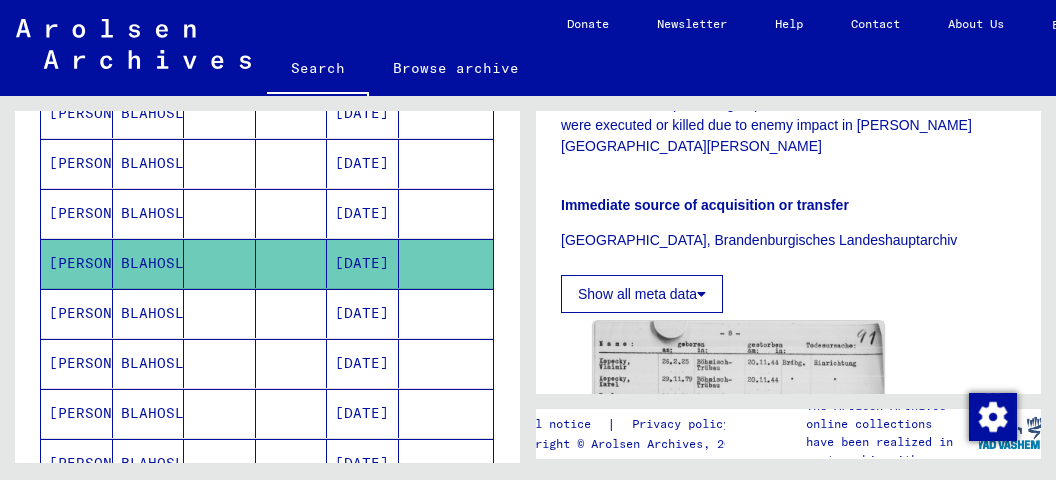 scroll, scrollTop: 634, scrollLeft: 0, axis: vertical 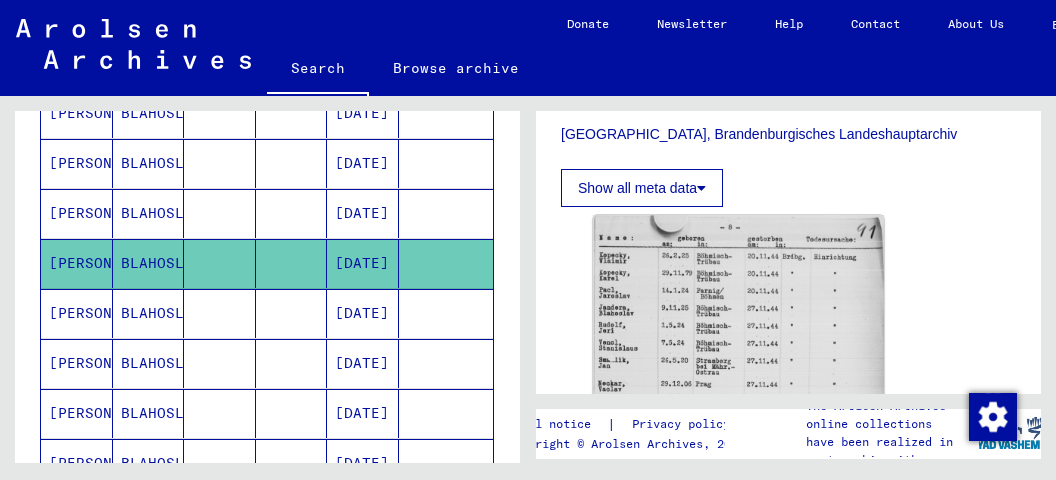 click on "JANDERA" at bounding box center [77, 263] 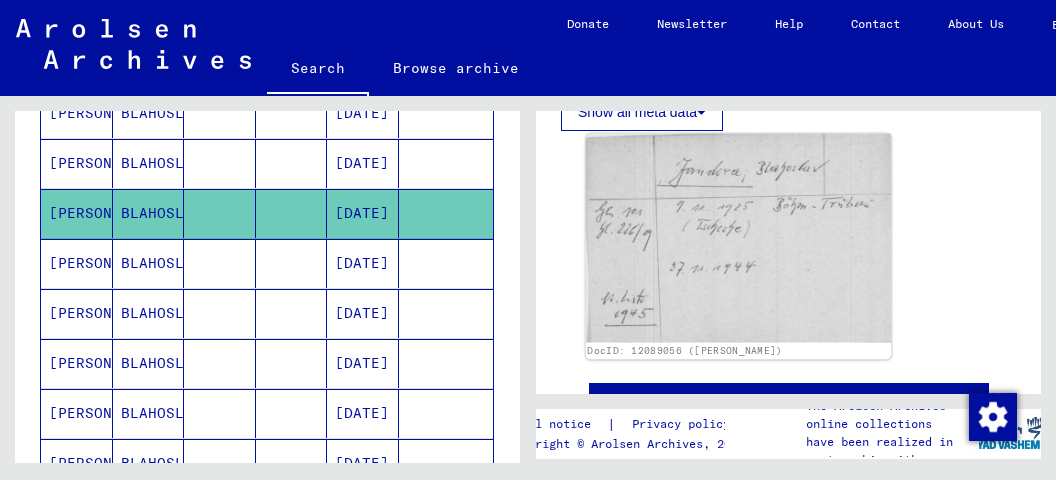 scroll, scrollTop: 528, scrollLeft: 0, axis: vertical 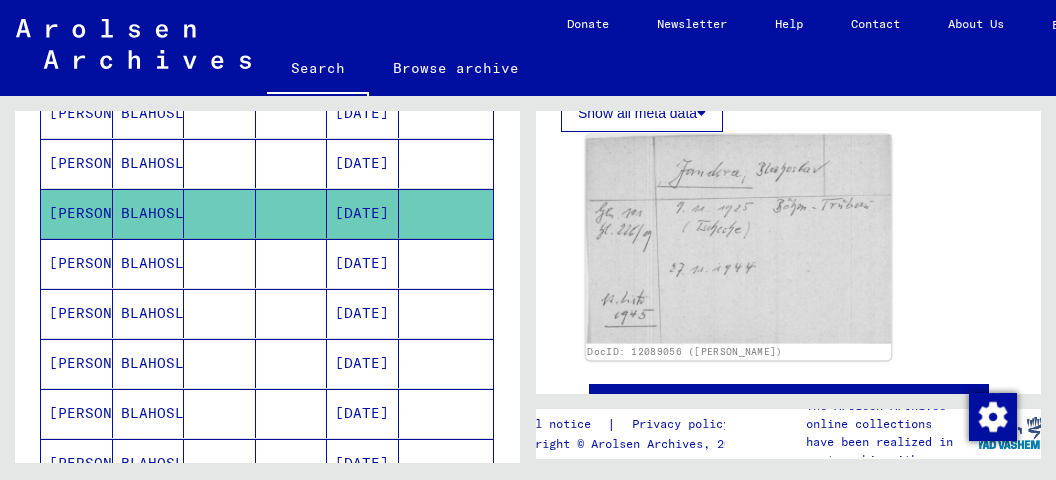 click 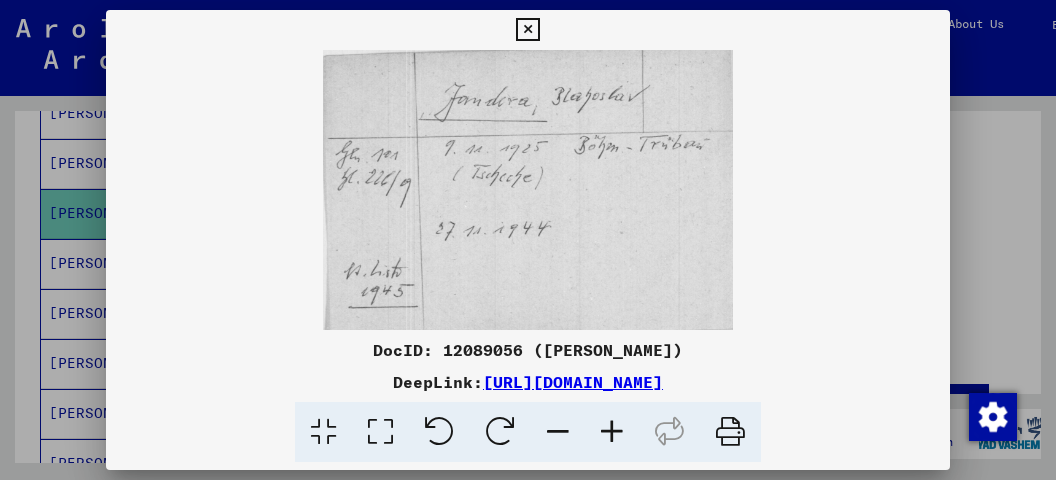 click at bounding box center [527, 30] 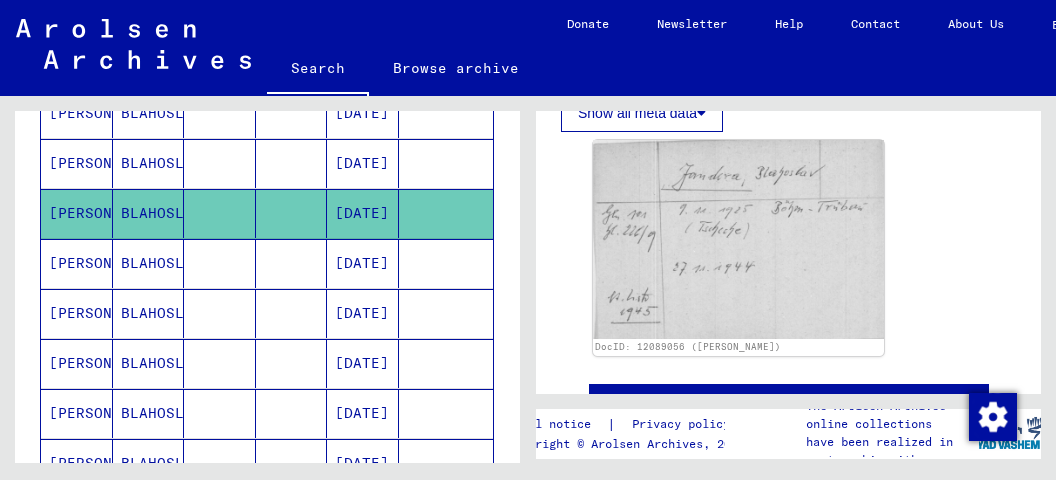 click on "BLAHOSLAV" at bounding box center [149, 213] 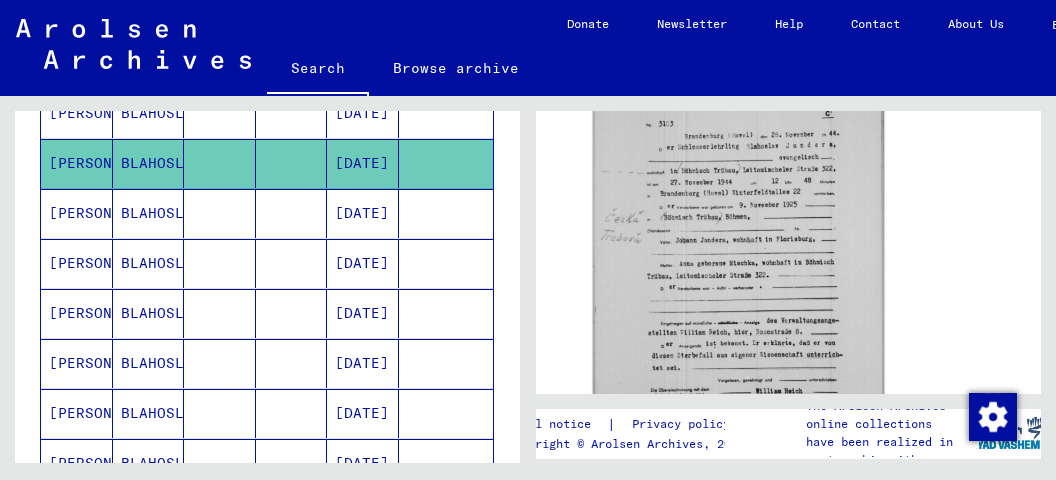scroll, scrollTop: 739, scrollLeft: 0, axis: vertical 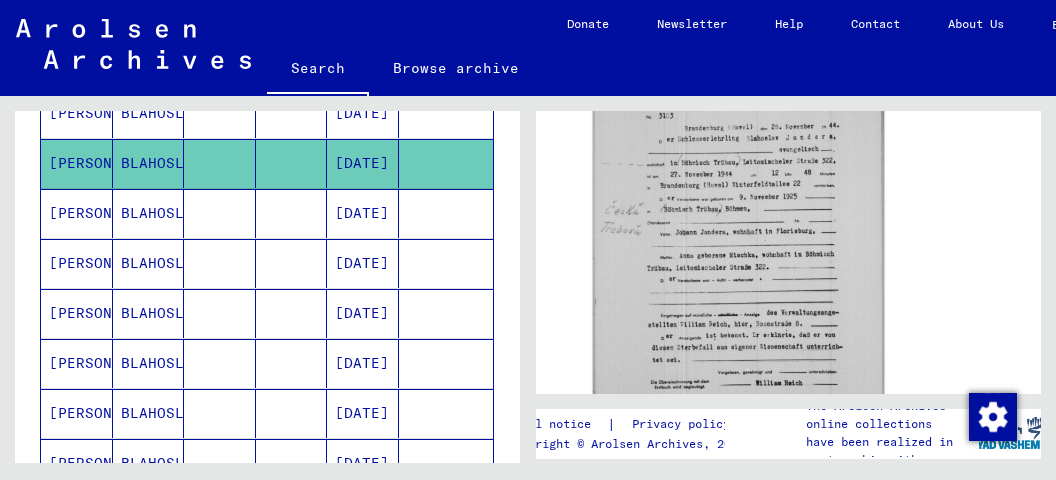 click on "JANDERA" at bounding box center (77, 263) 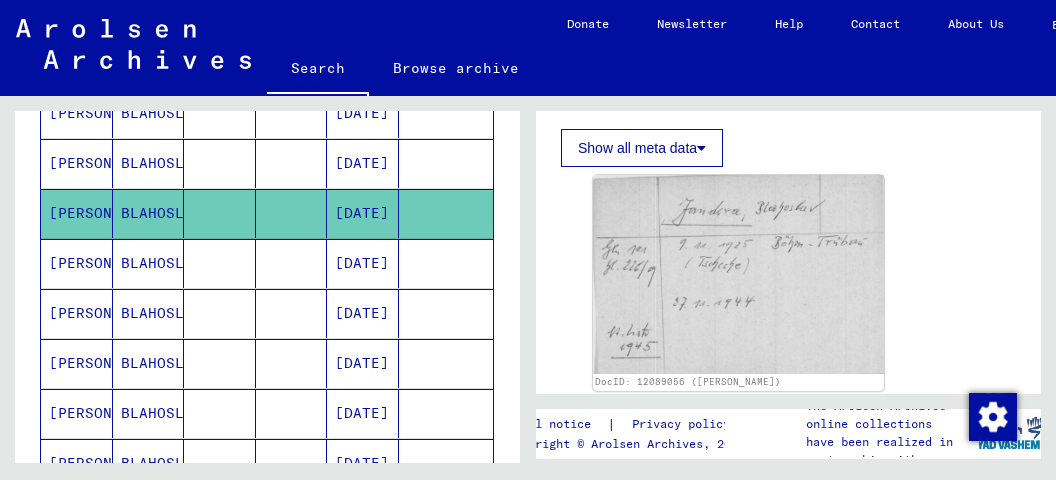 scroll, scrollTop: 528, scrollLeft: 0, axis: vertical 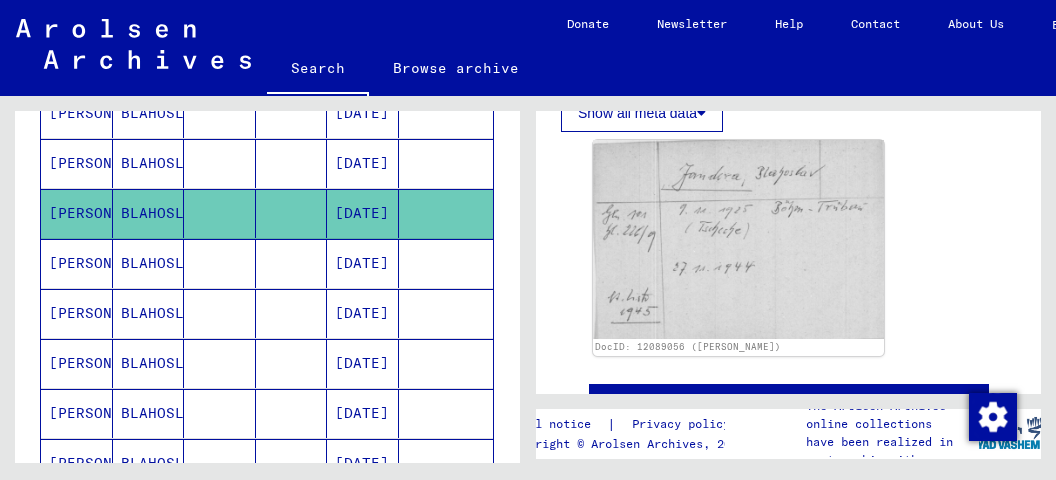 click on "JANDERA" at bounding box center (77, 313) 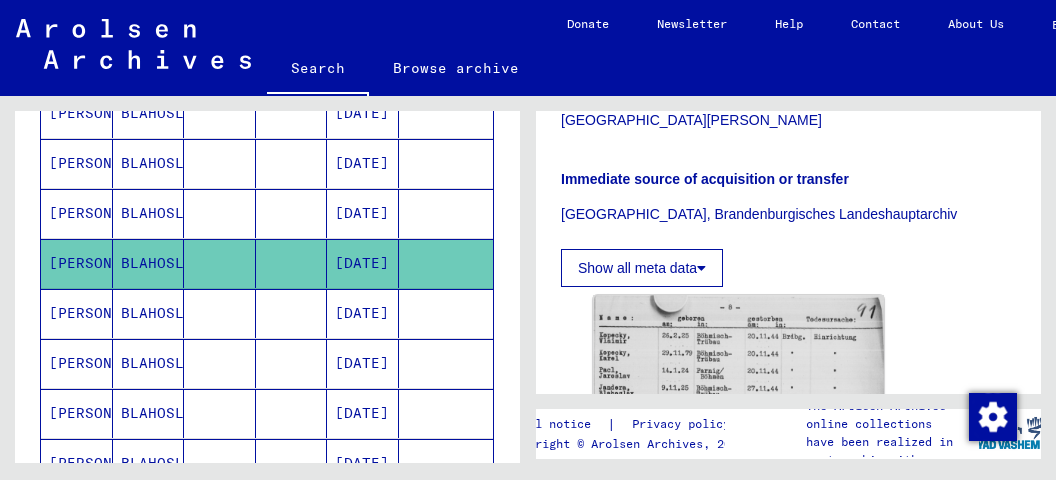 scroll, scrollTop: 845, scrollLeft: 0, axis: vertical 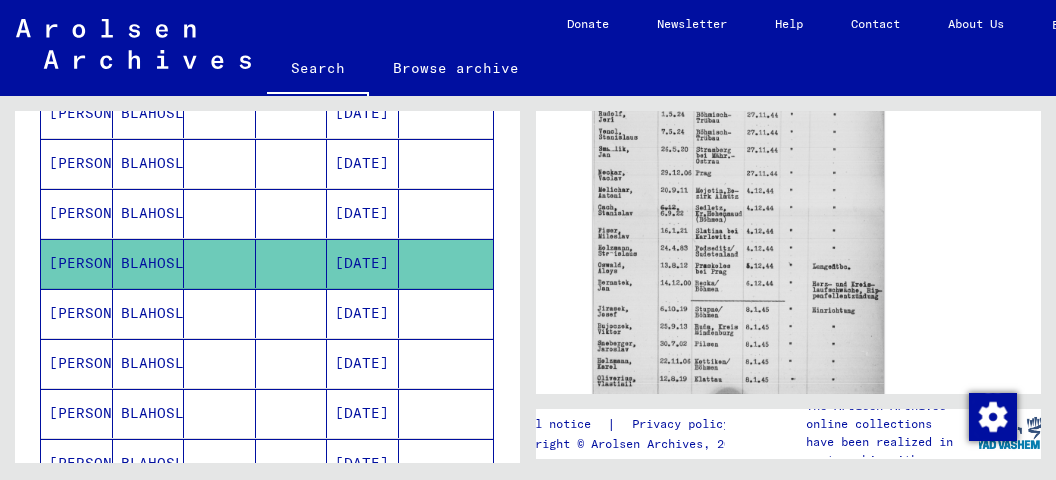 click on "JANDERA" at bounding box center (77, 363) 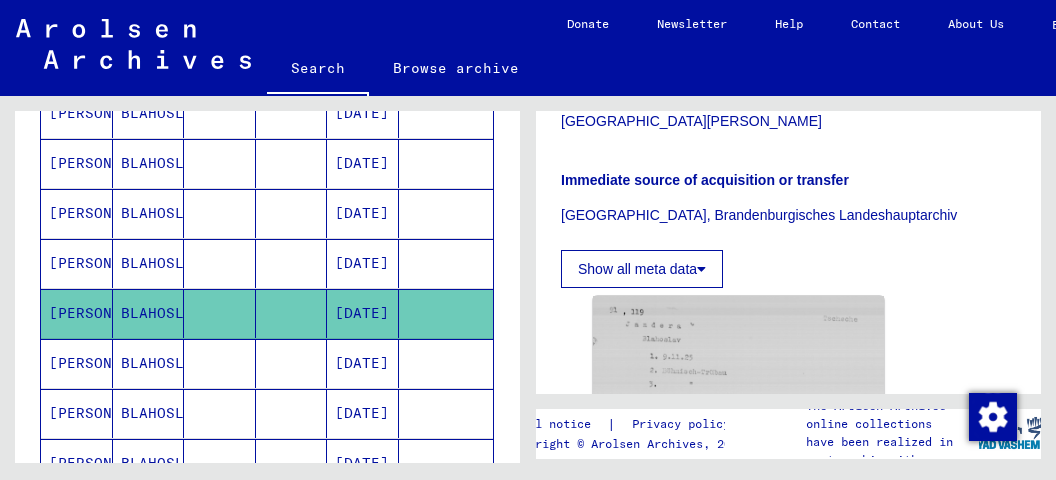 scroll, scrollTop: 634, scrollLeft: 0, axis: vertical 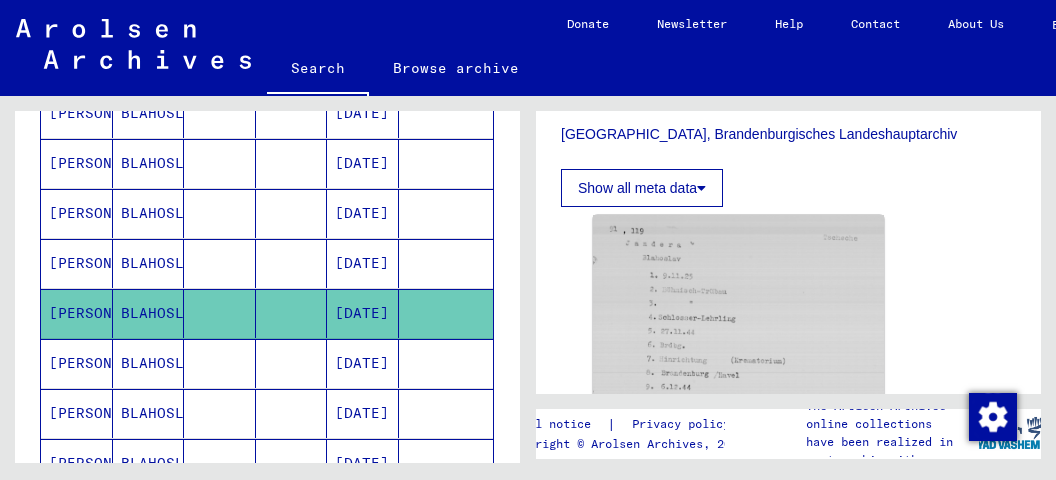 click on "JANDERA" at bounding box center (77, 413) 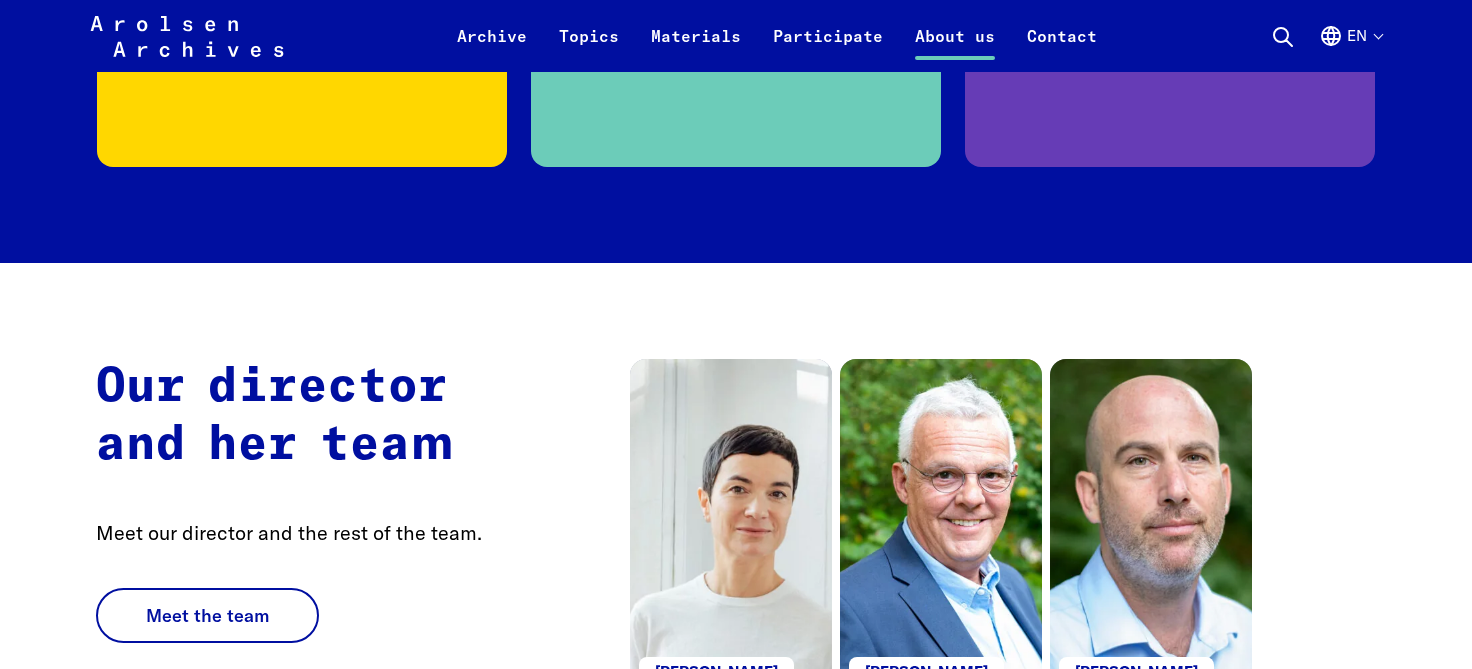 scroll, scrollTop: 3643, scrollLeft: 0, axis: vertical 